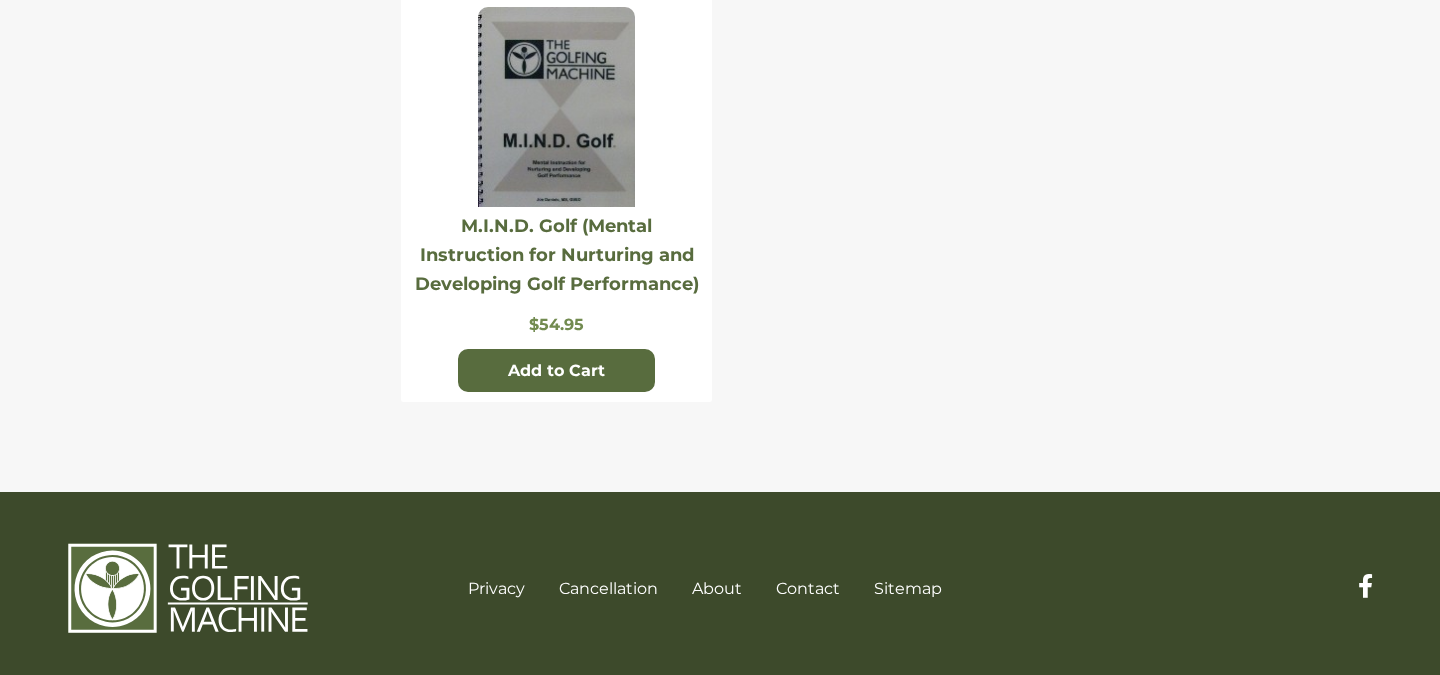 scroll, scrollTop: 1012, scrollLeft: 0, axis: vertical 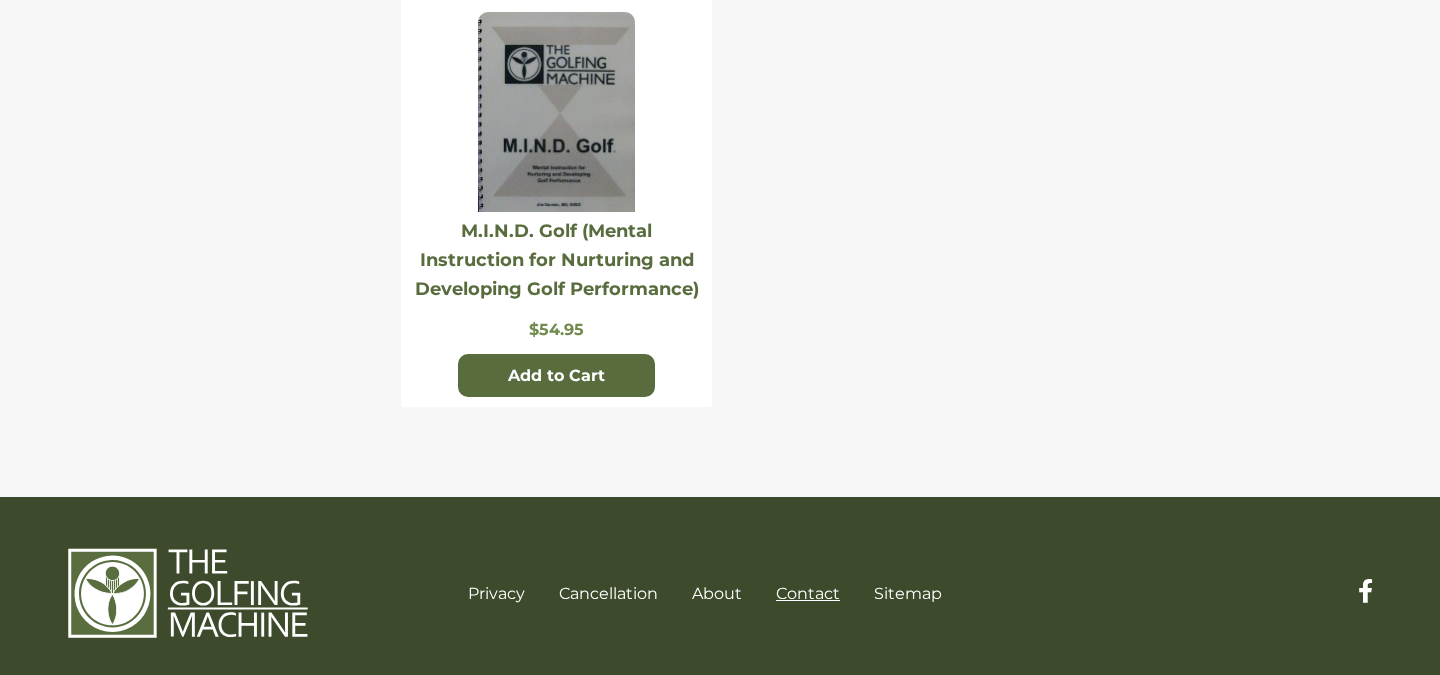 click on "Contact" at bounding box center (808, 593) 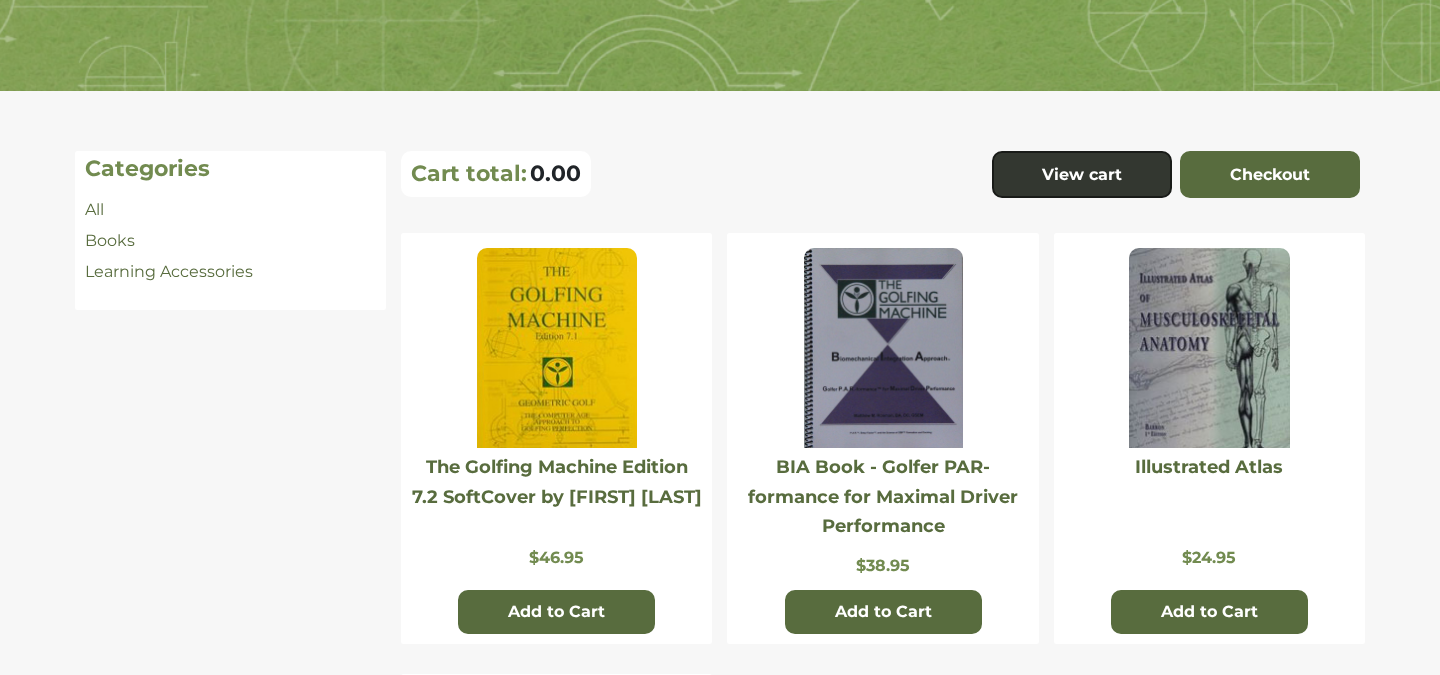 scroll, scrollTop: 337, scrollLeft: 0, axis: vertical 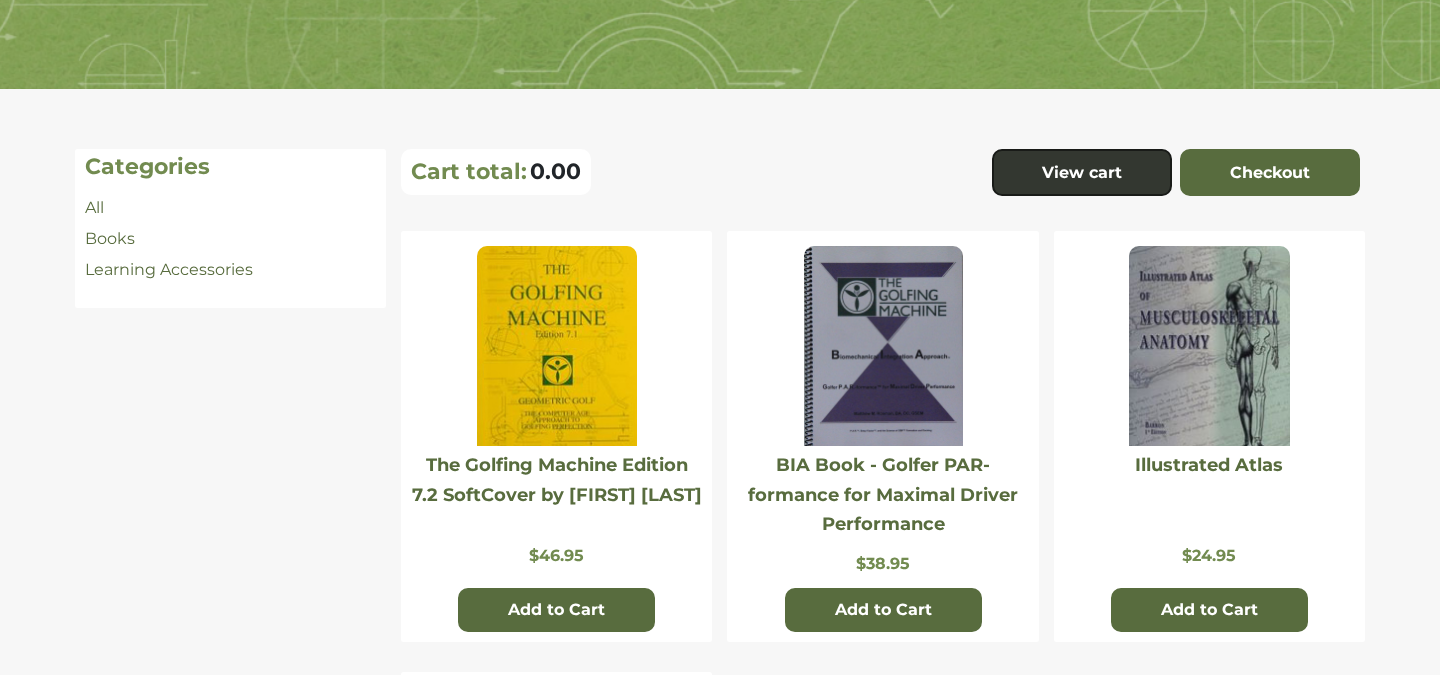 click at bounding box center (557, 346) 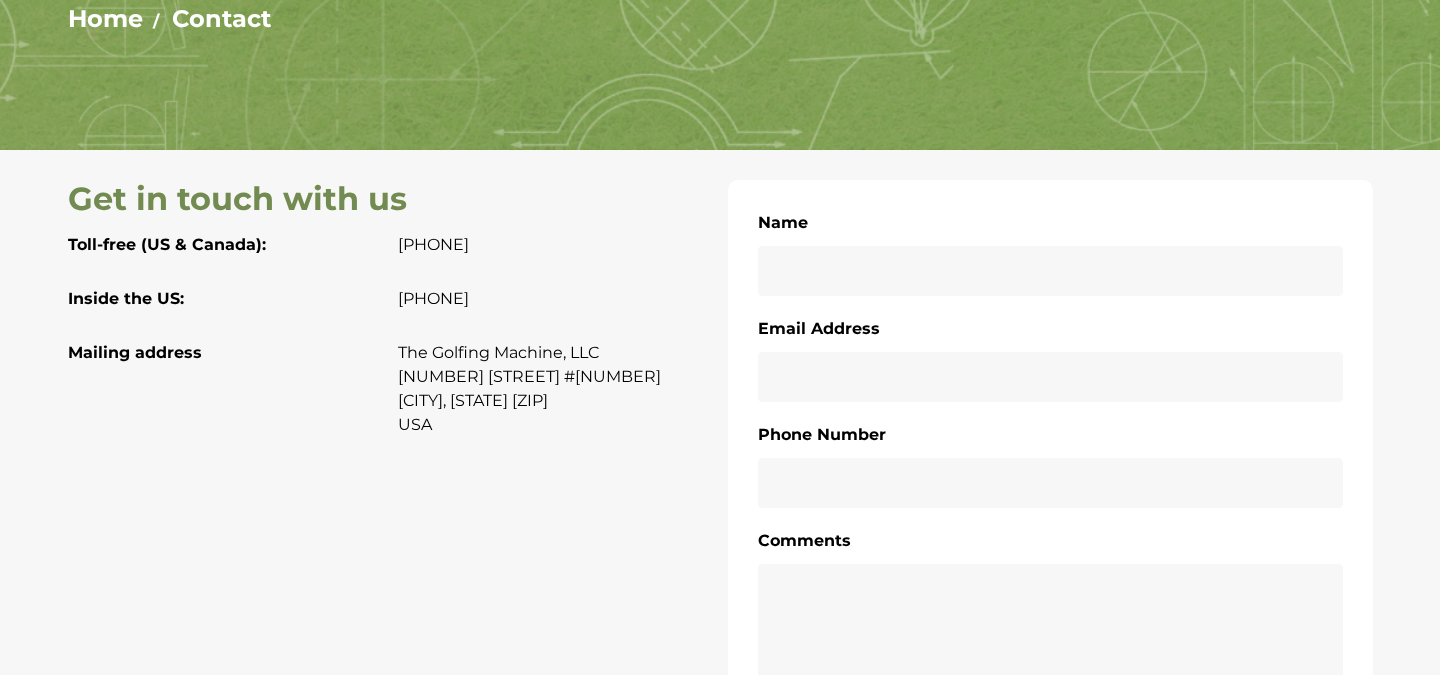 scroll, scrollTop: 76, scrollLeft: 0, axis: vertical 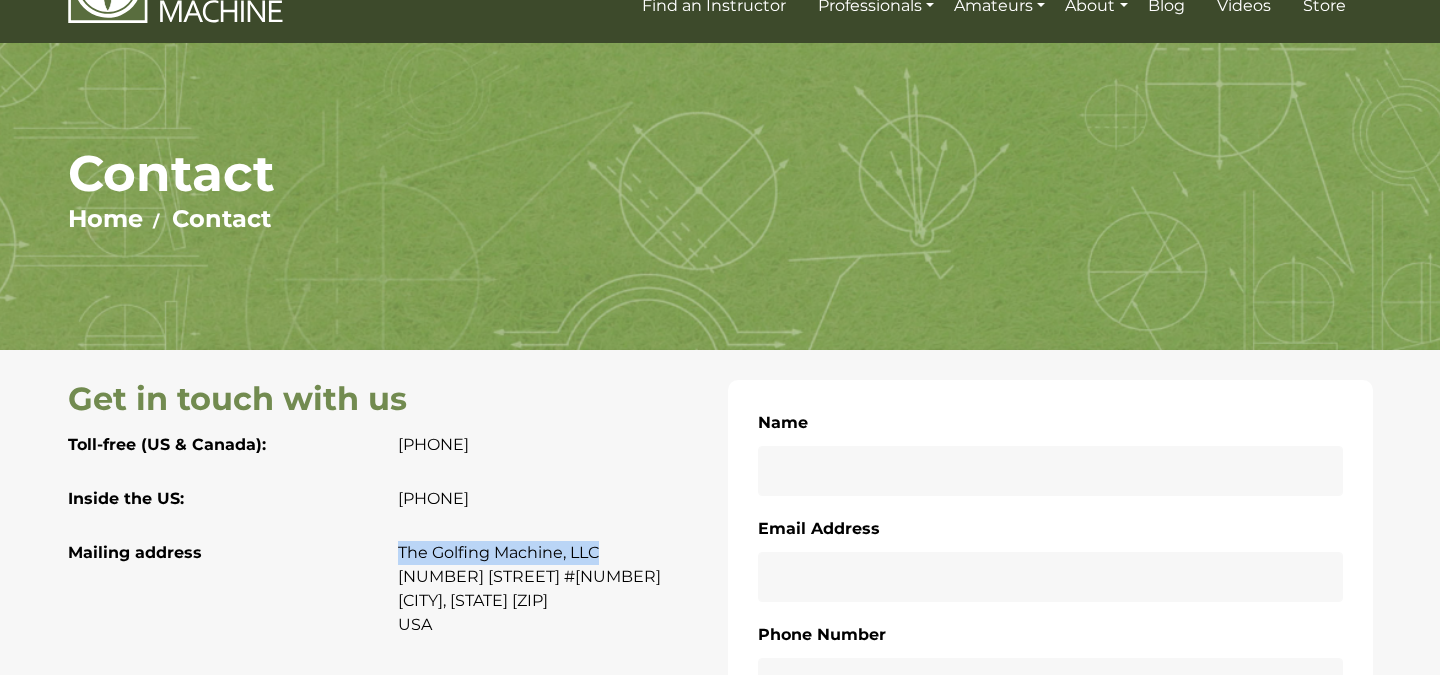 drag, startPoint x: 400, startPoint y: 556, endPoint x: 605, endPoint y: 560, distance: 205.03902 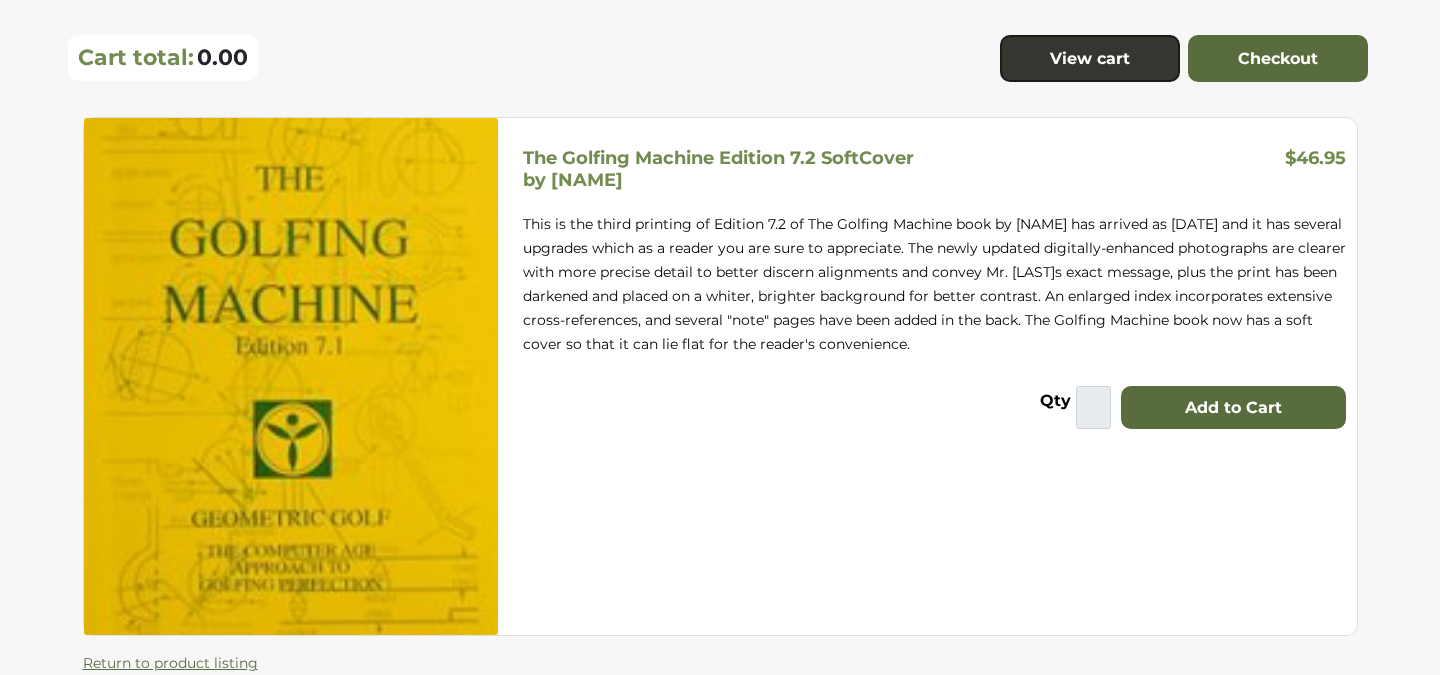 scroll, scrollTop: 190, scrollLeft: 0, axis: vertical 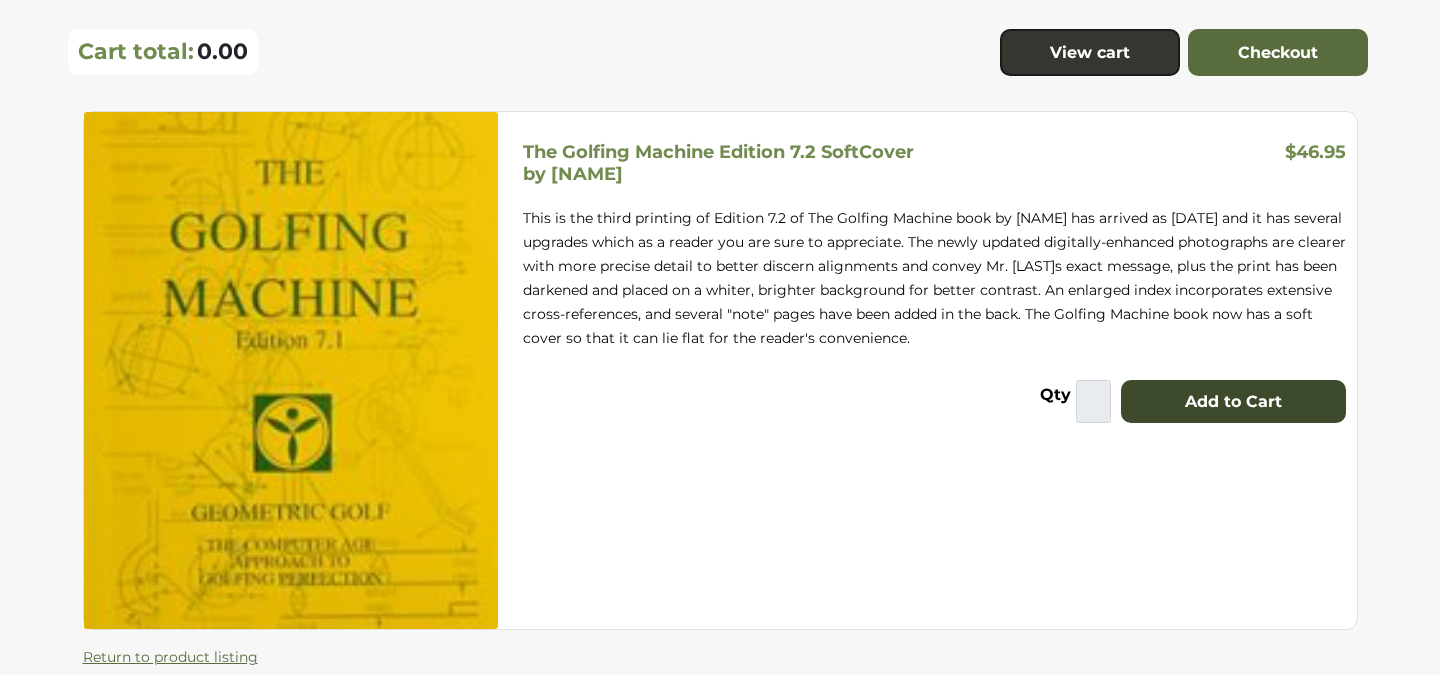 click on "Add to Cart" at bounding box center [1233, 402] 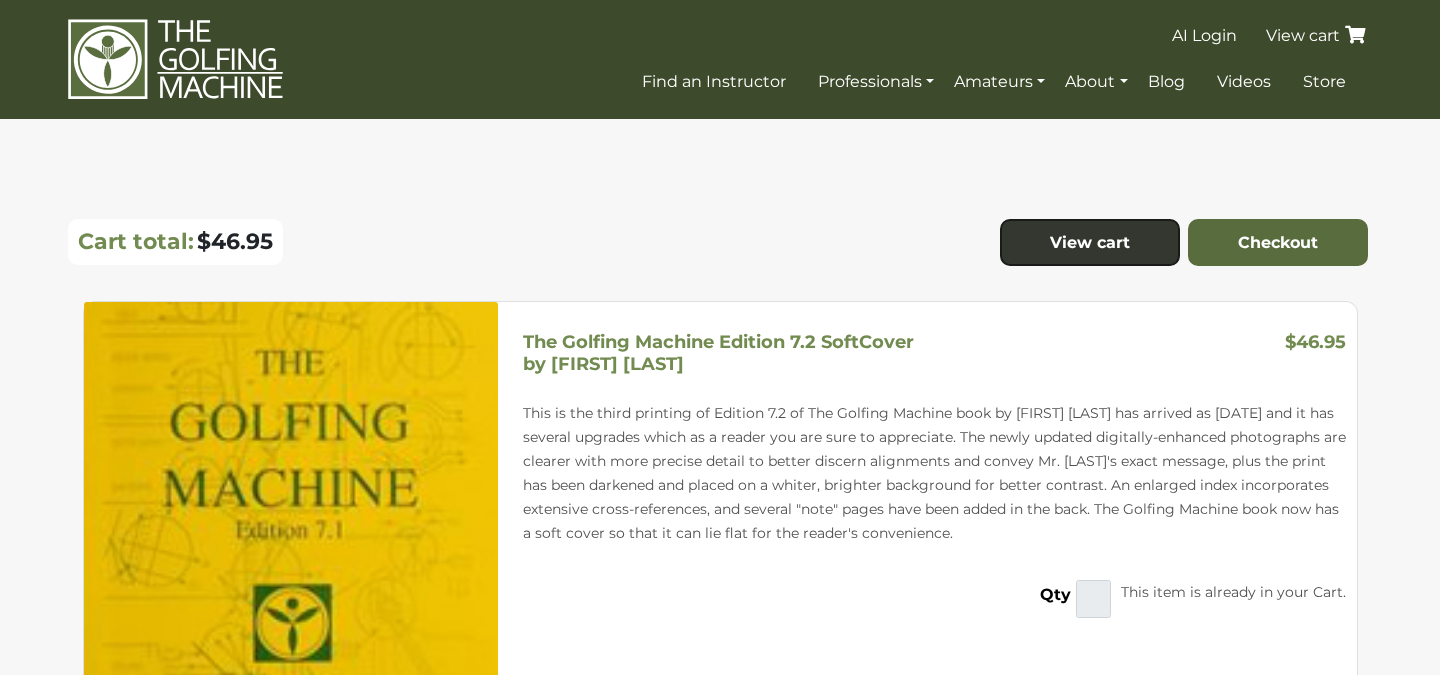 scroll, scrollTop: 190, scrollLeft: 0, axis: vertical 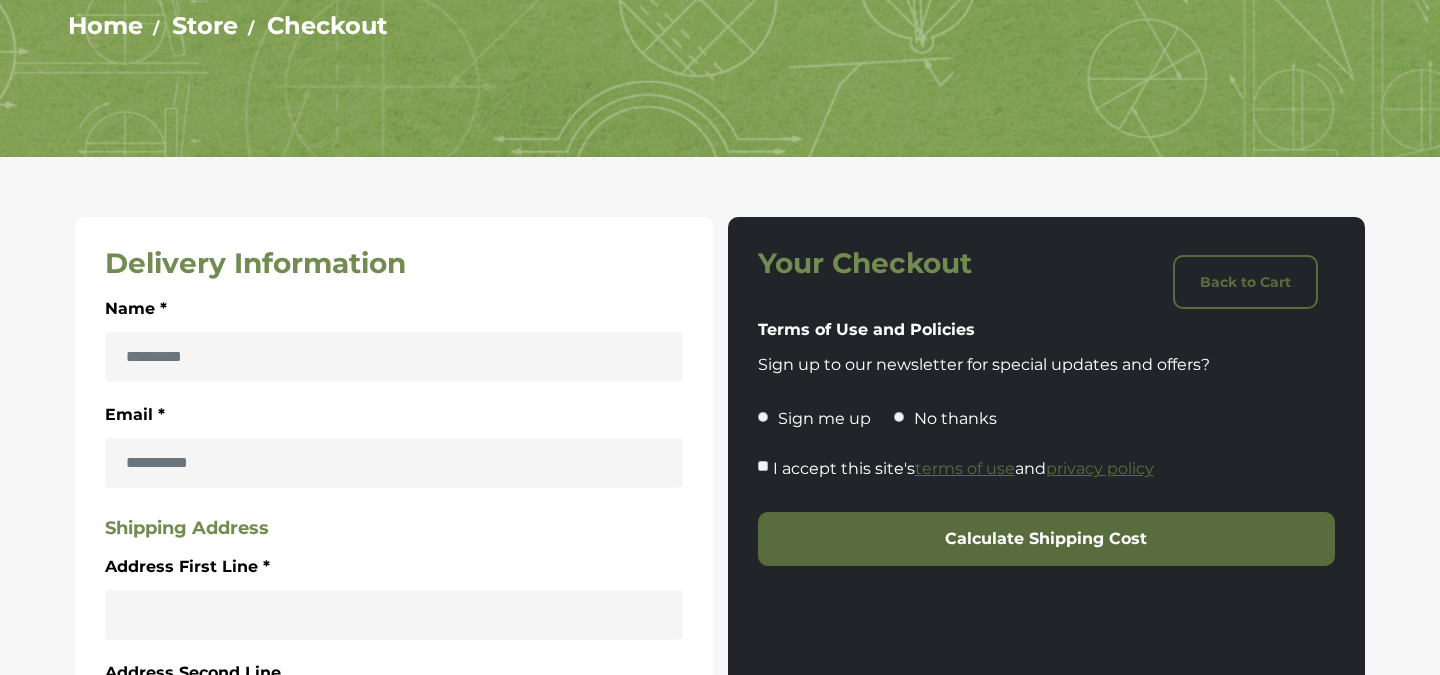 click on "I accept this site's  terms of use  and  privacy policy" at bounding box center [963, 469] 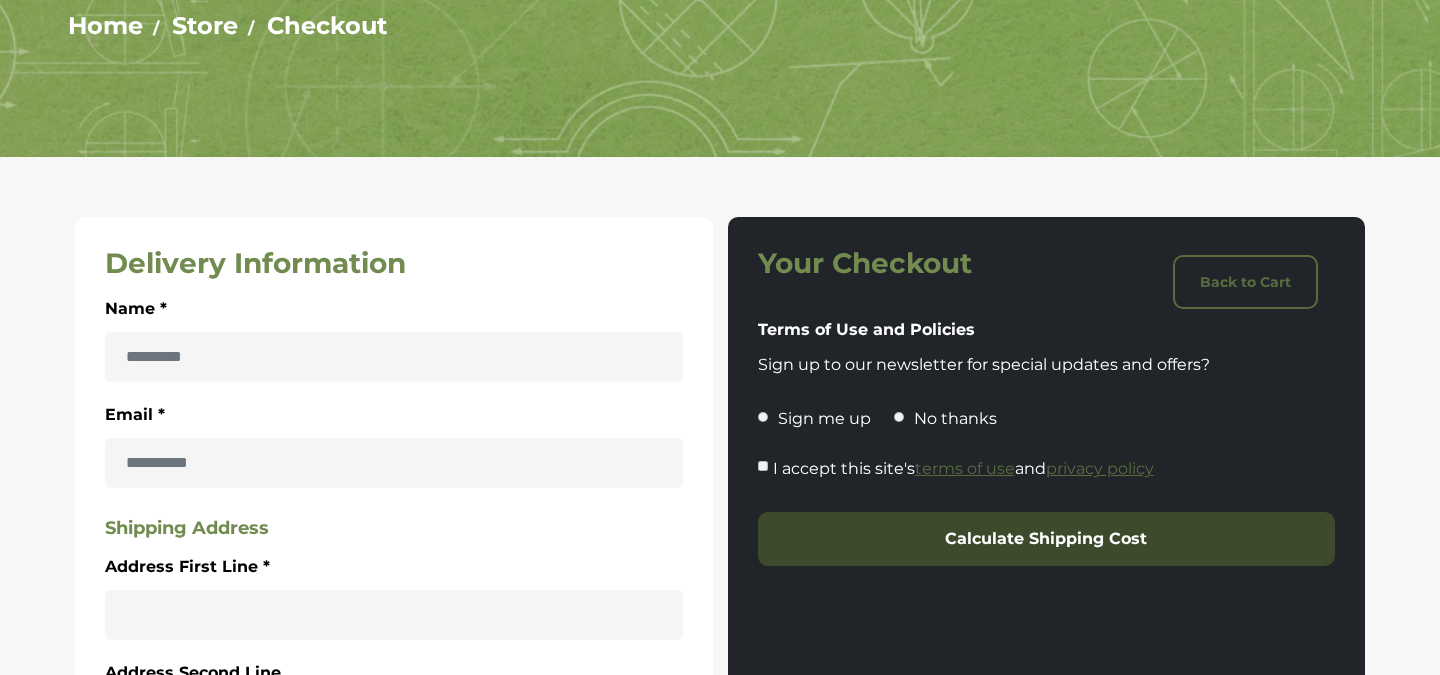 click on "Calculate Shipping Cost" at bounding box center [1047, 539] 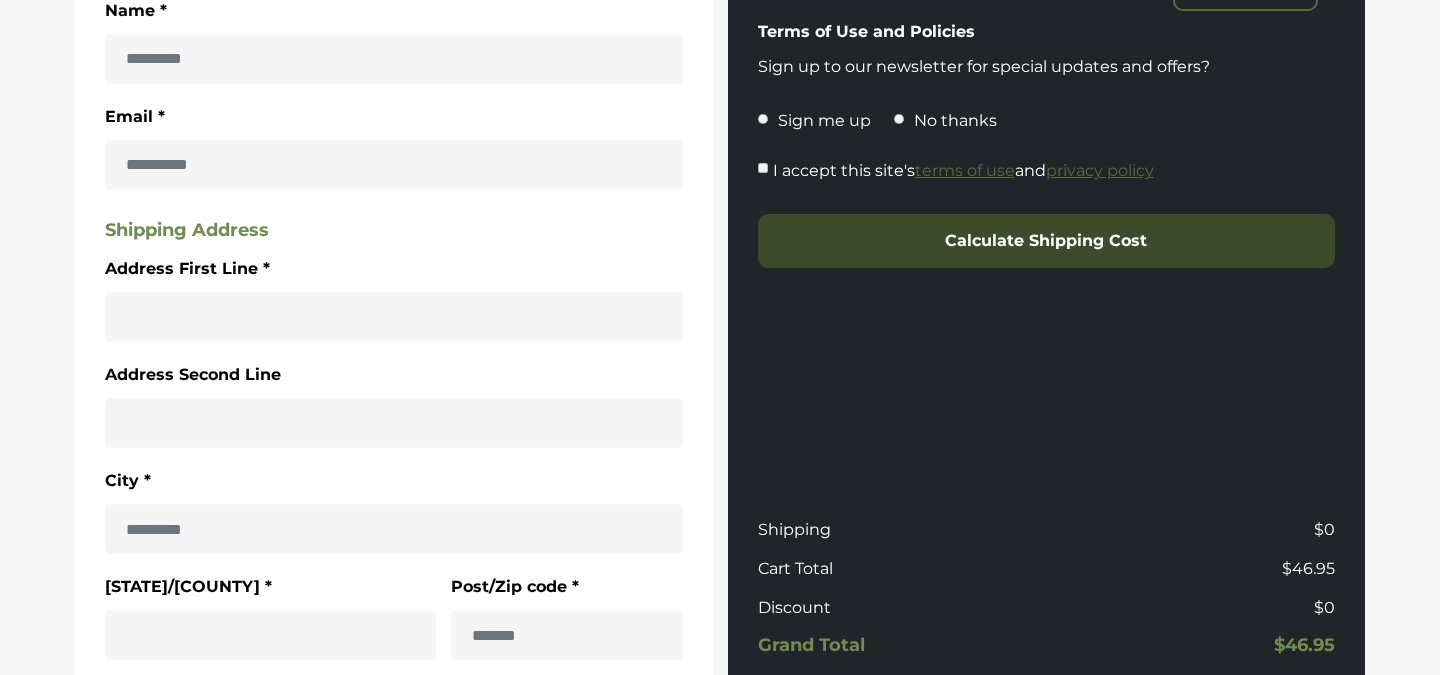 scroll, scrollTop: 582, scrollLeft: 0, axis: vertical 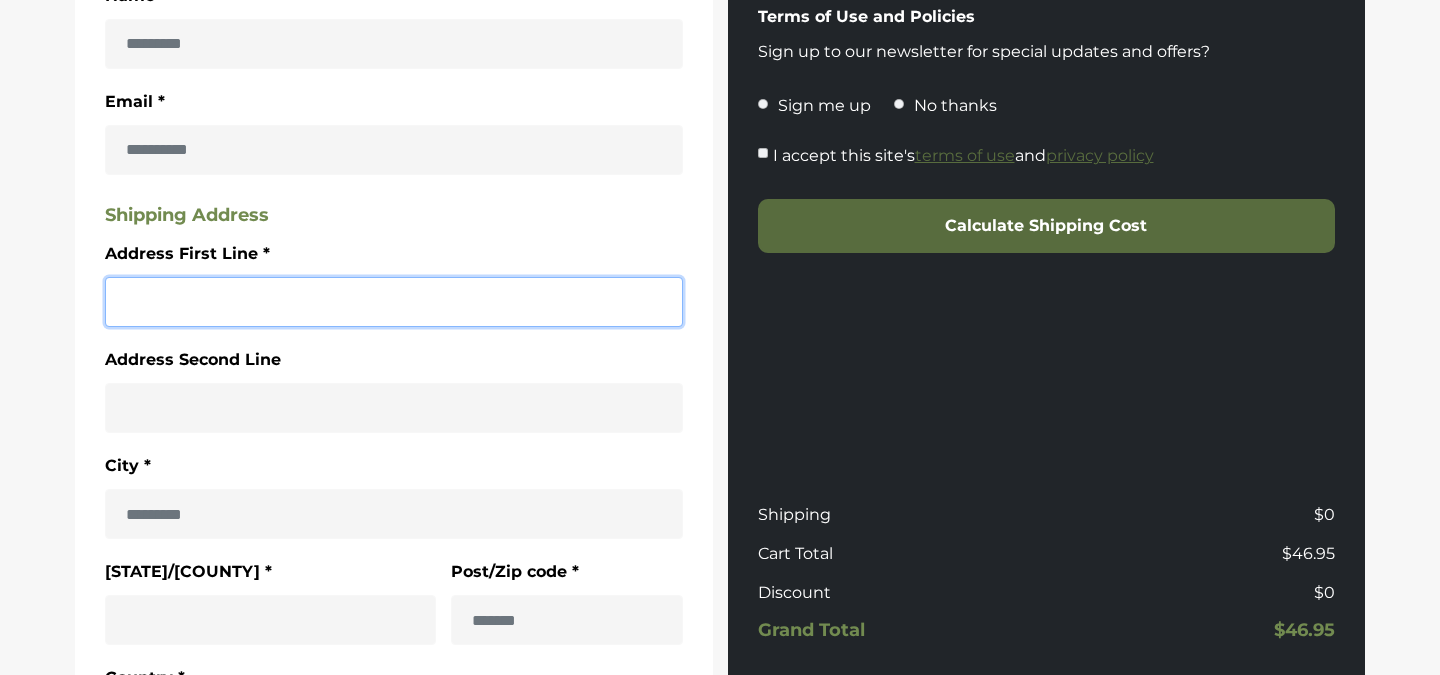 click on "Address First Line *" at bounding box center [394, 302] 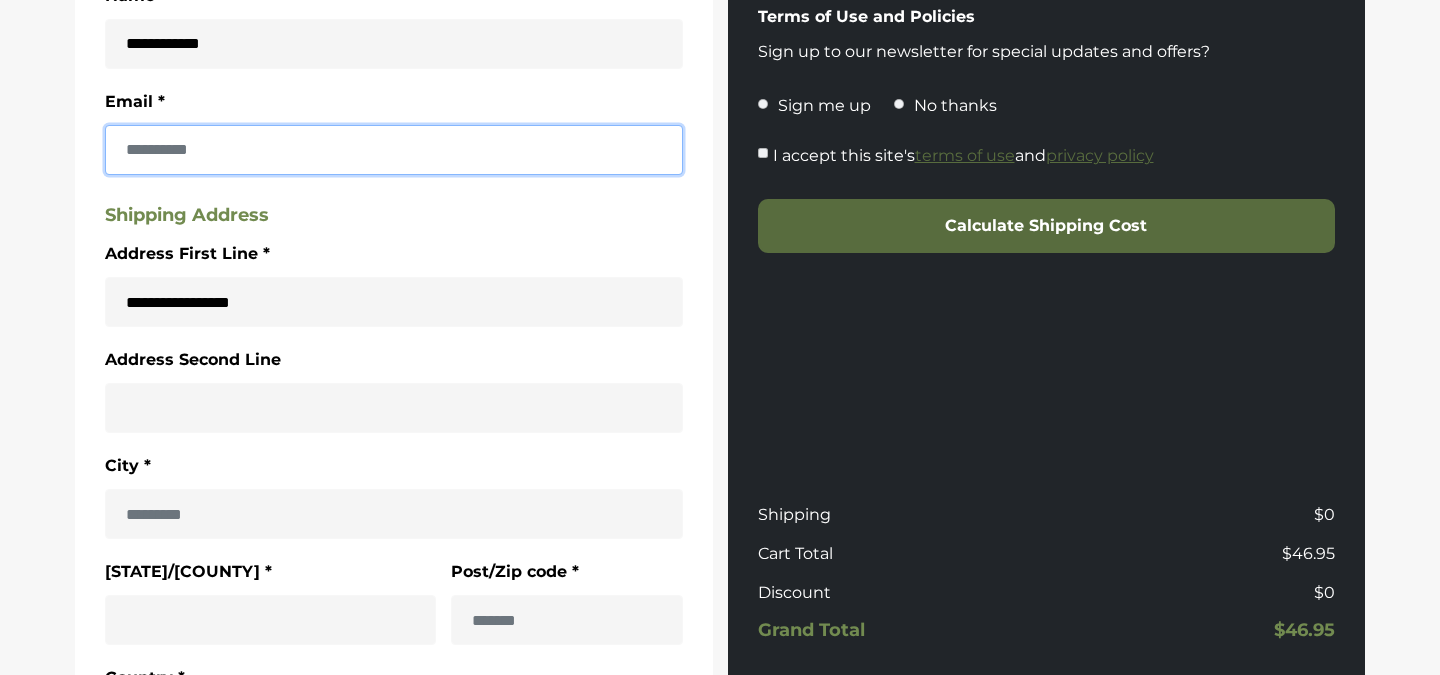 type on "**********" 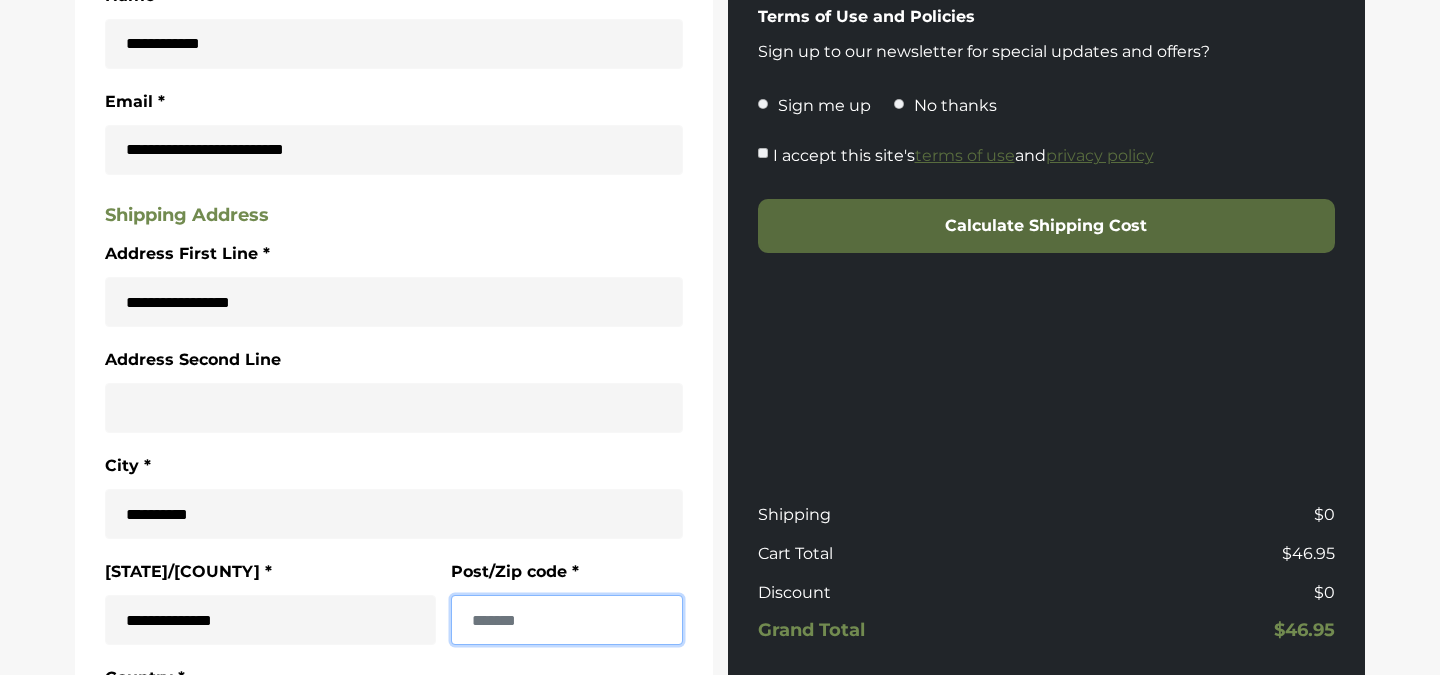 type on "**********" 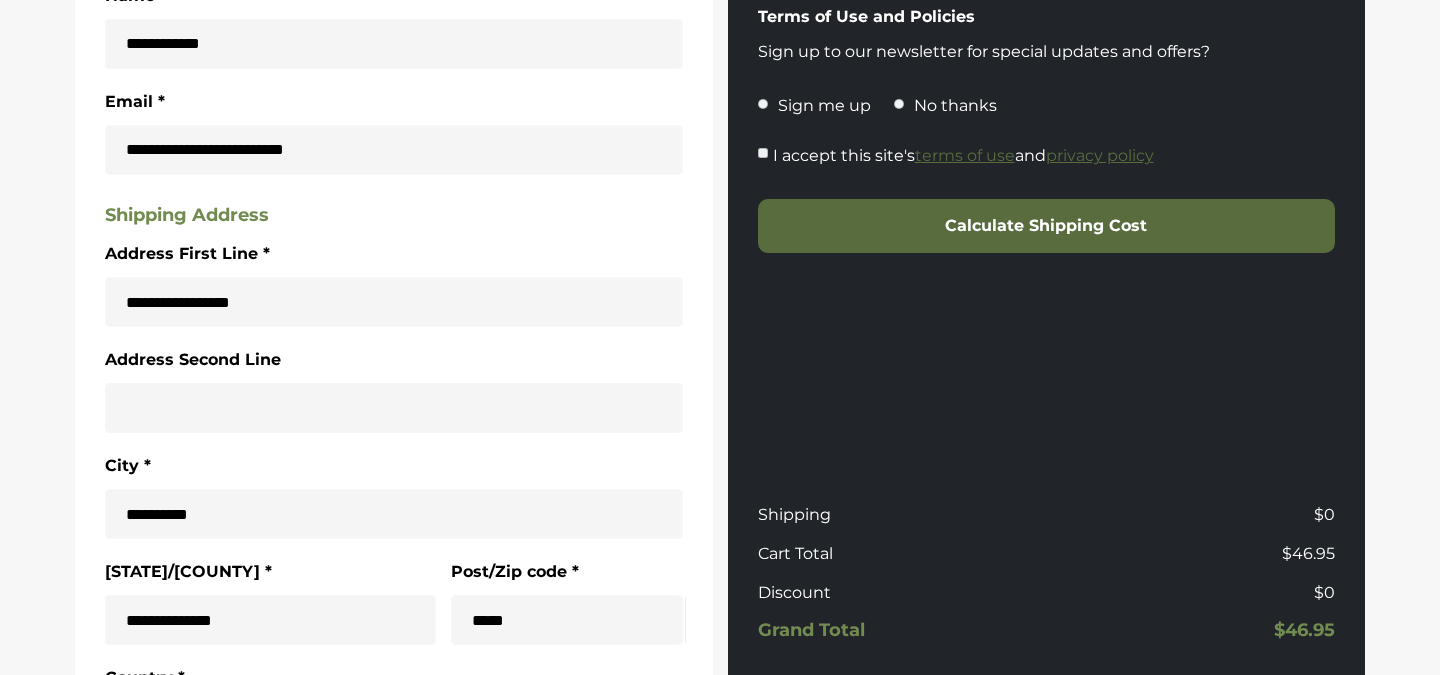 click on "Address Second Line" at bounding box center (394, 390) 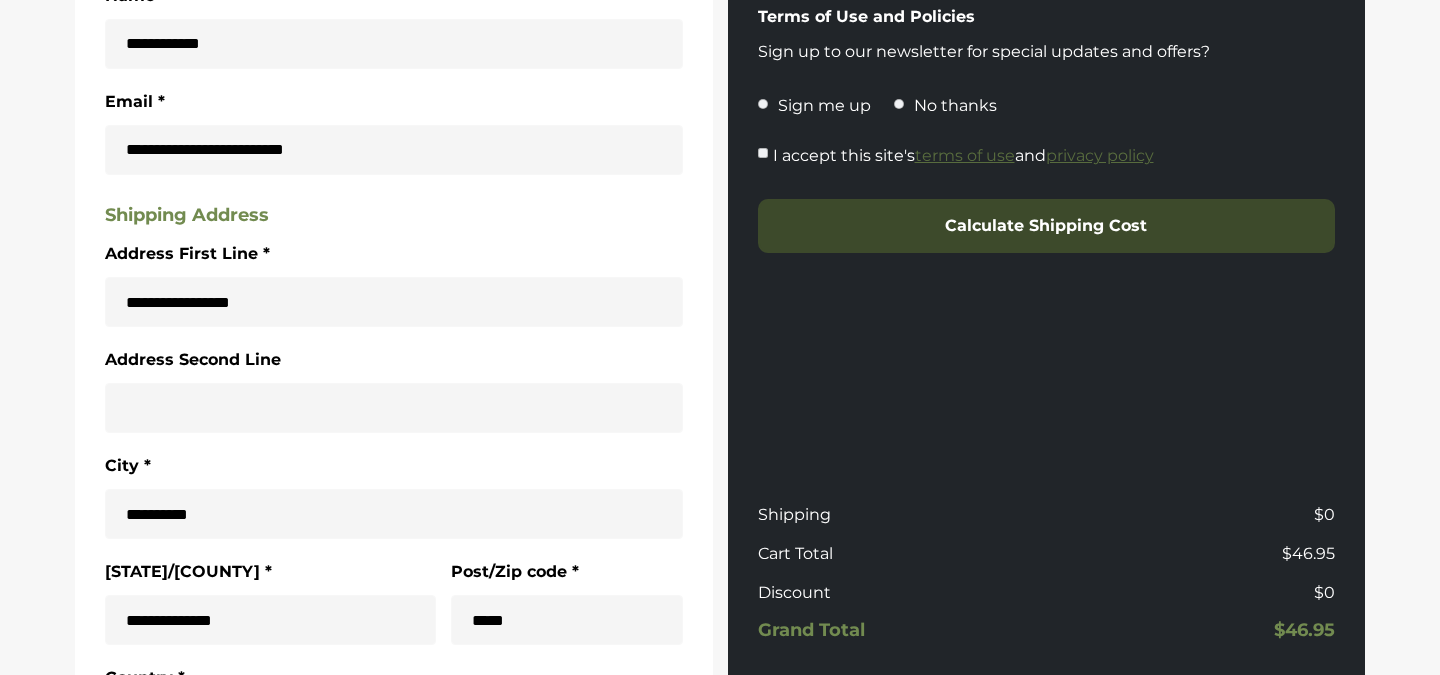 click on "Calculate Shipping Cost" at bounding box center [1047, 226] 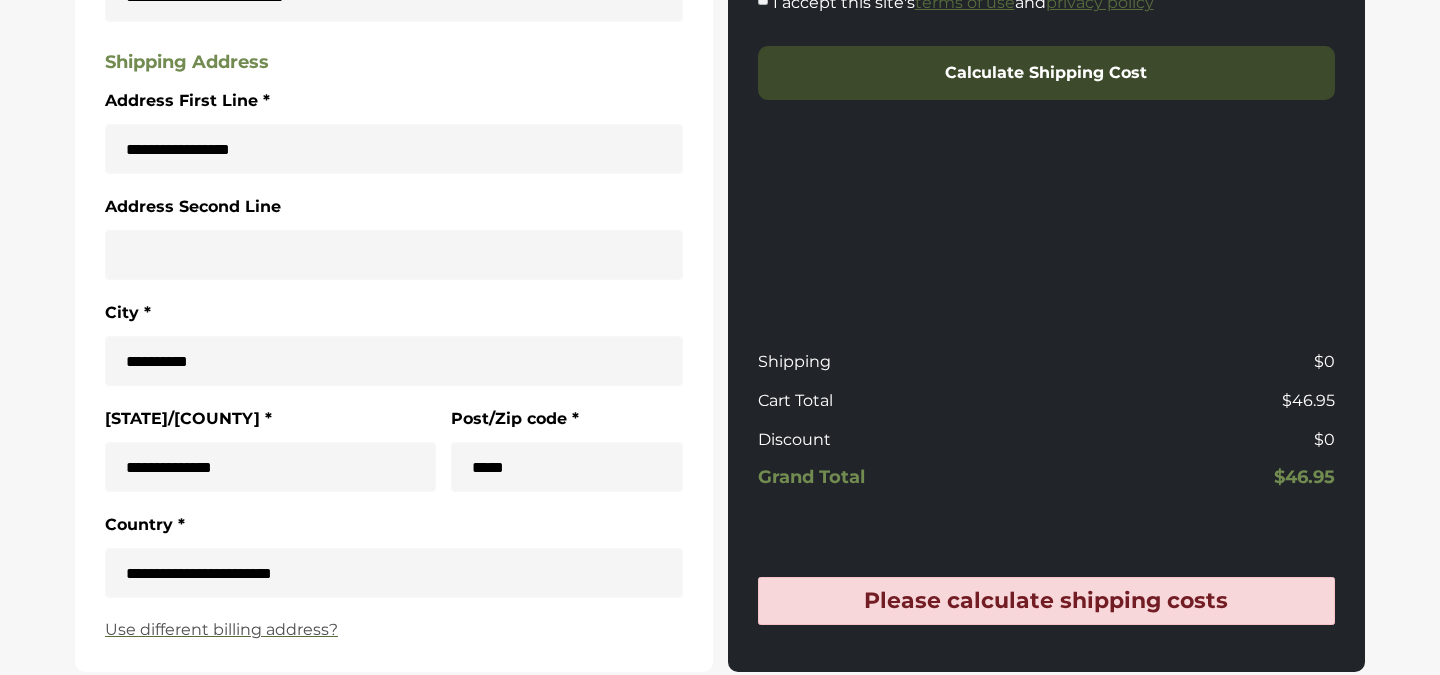 scroll, scrollTop: 693, scrollLeft: 0, axis: vertical 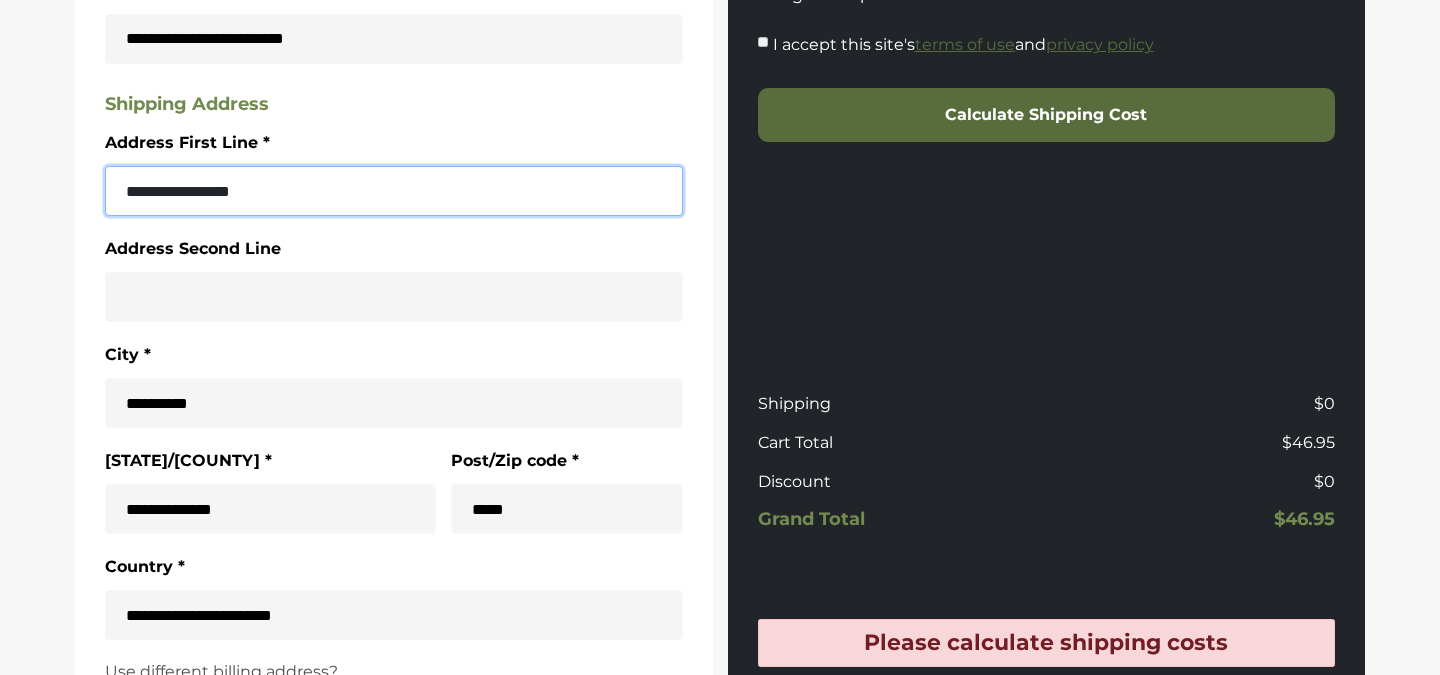click on "**********" at bounding box center (394, 191) 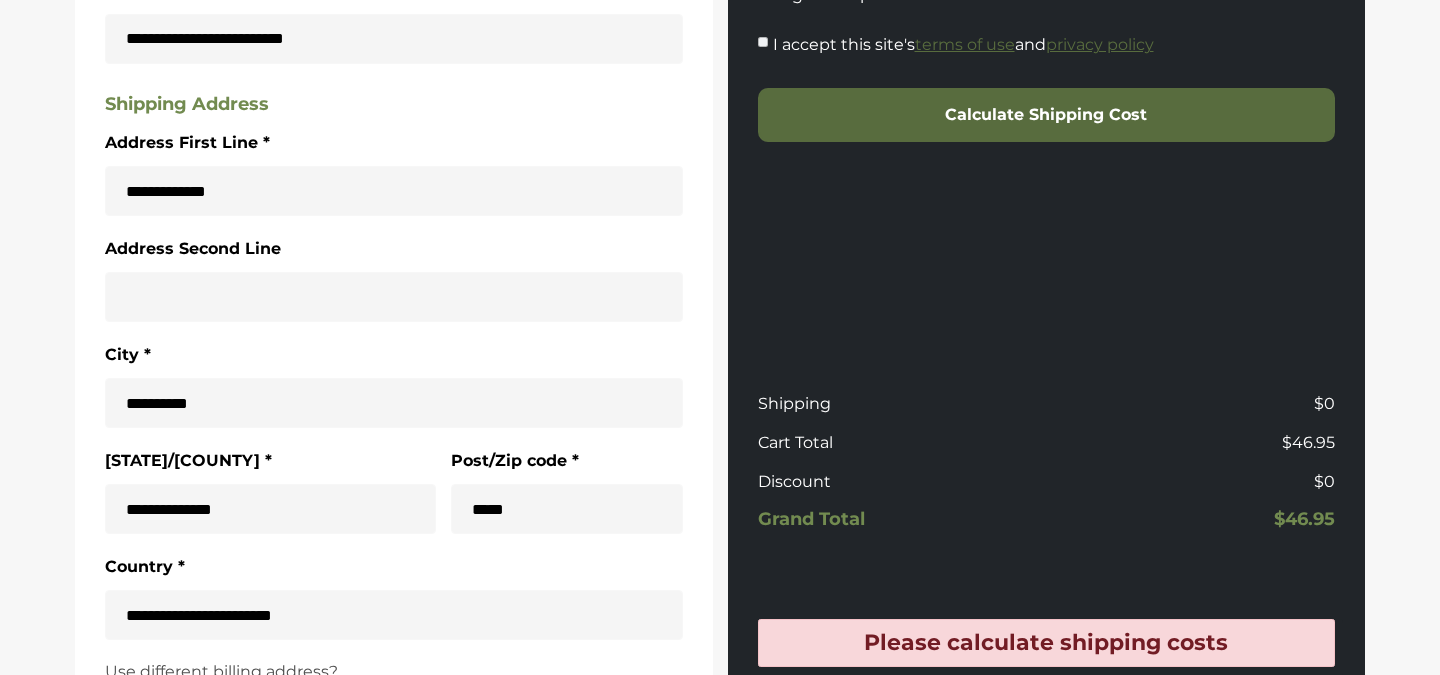 click on "Address Second Line" at bounding box center [394, 279] 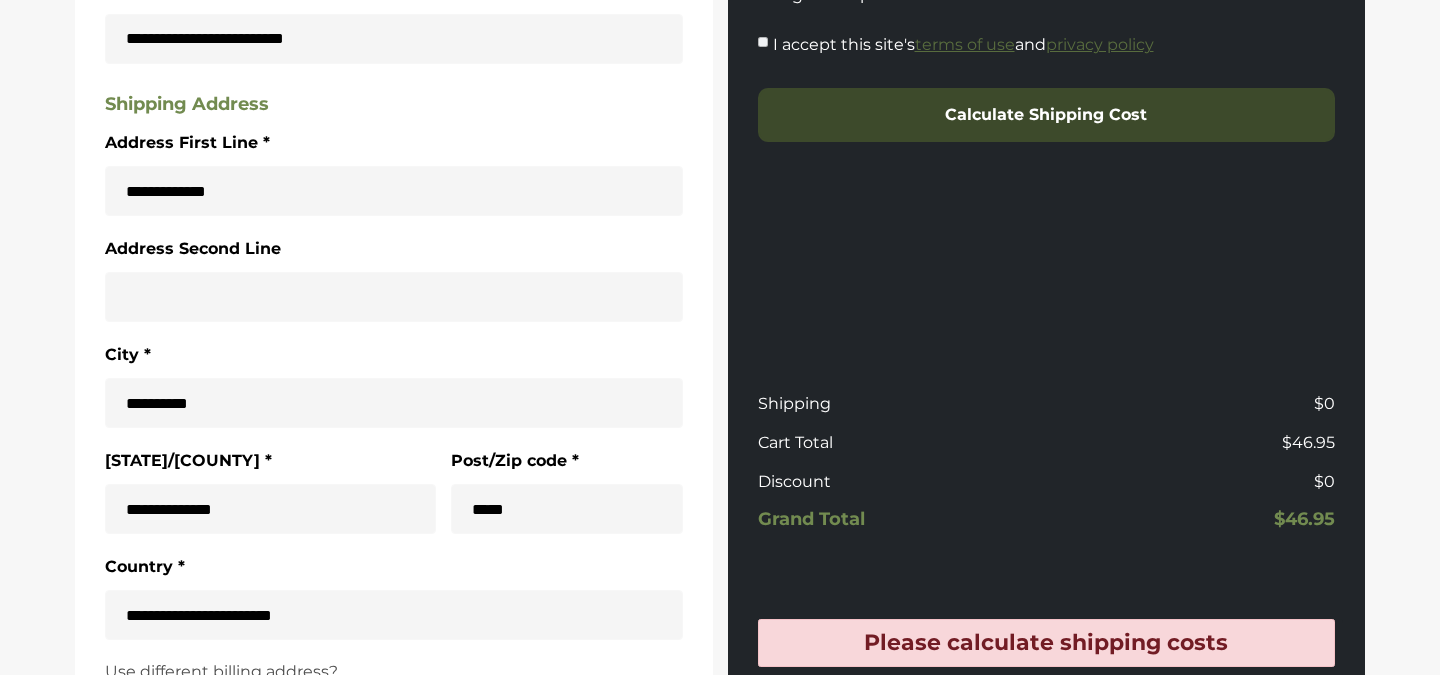 click on "Calculate Shipping Cost" at bounding box center (1047, 115) 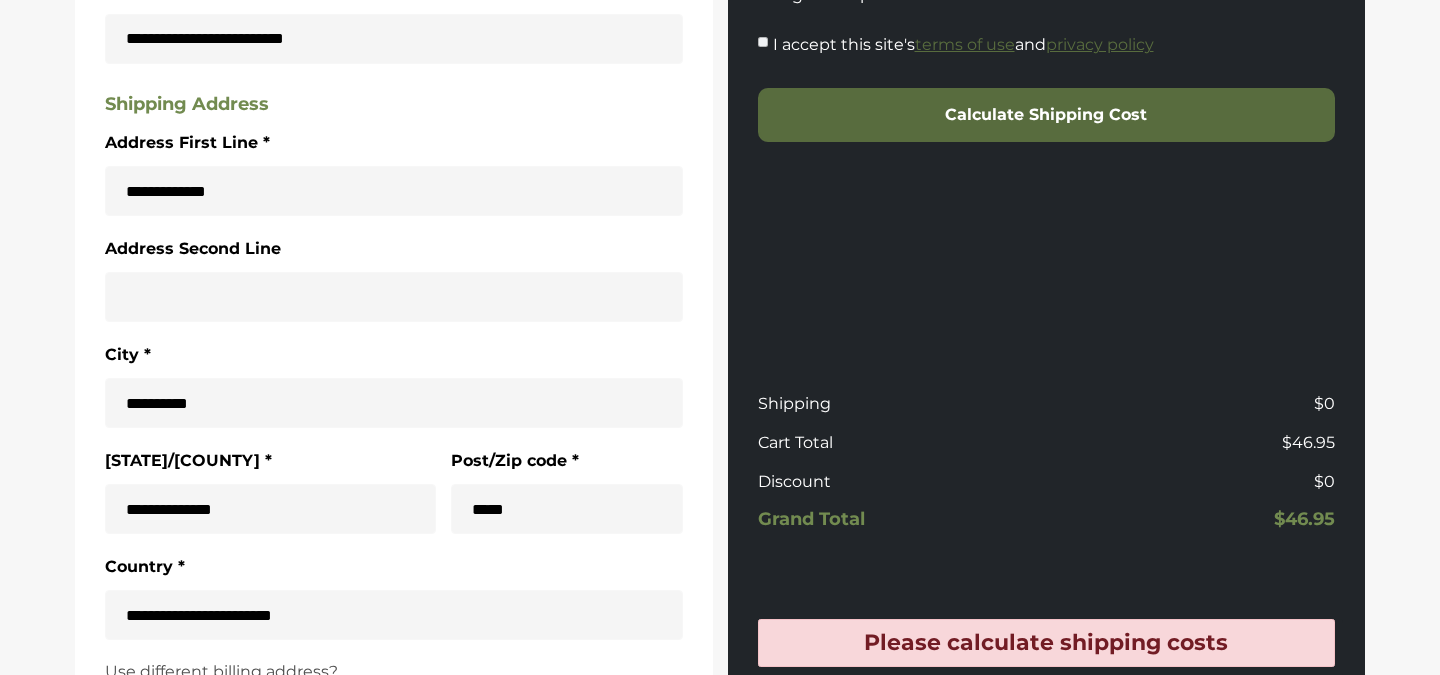 click on "Please calculate shipping costs" at bounding box center (1047, 643) 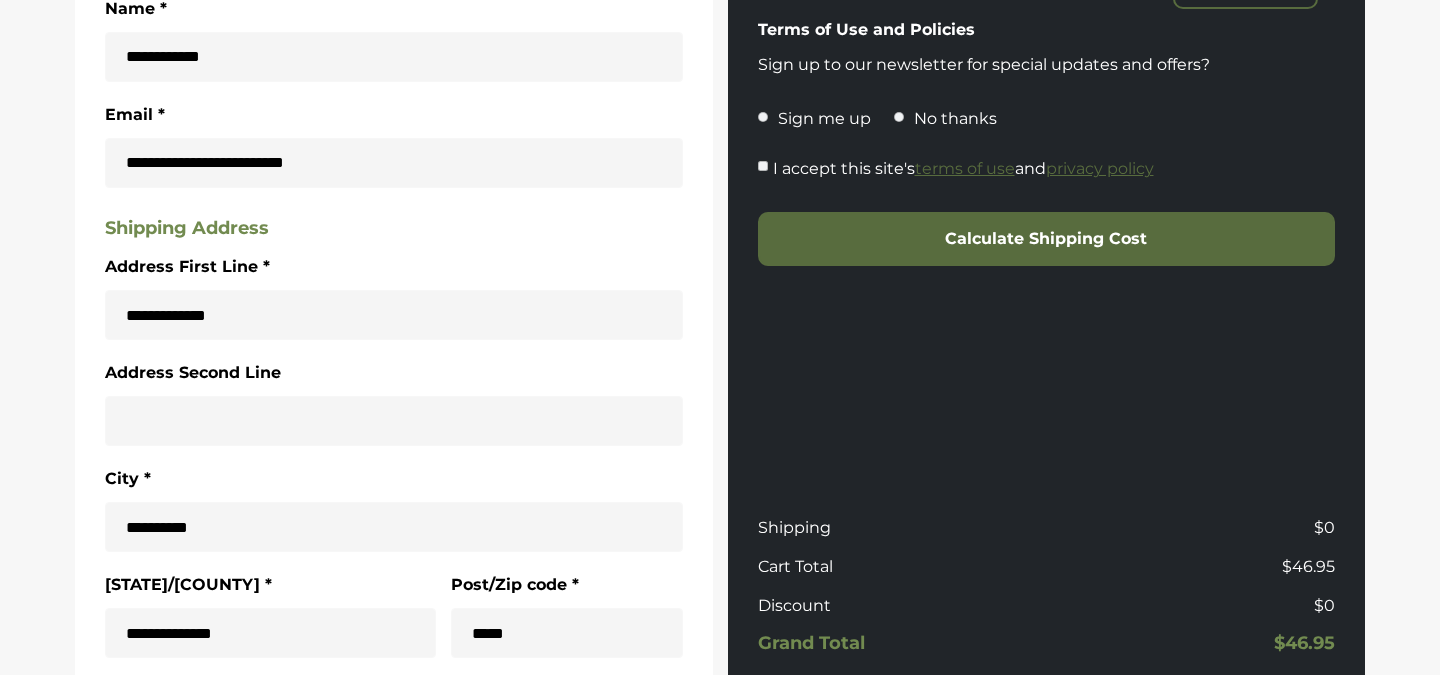 scroll, scrollTop: 572, scrollLeft: 0, axis: vertical 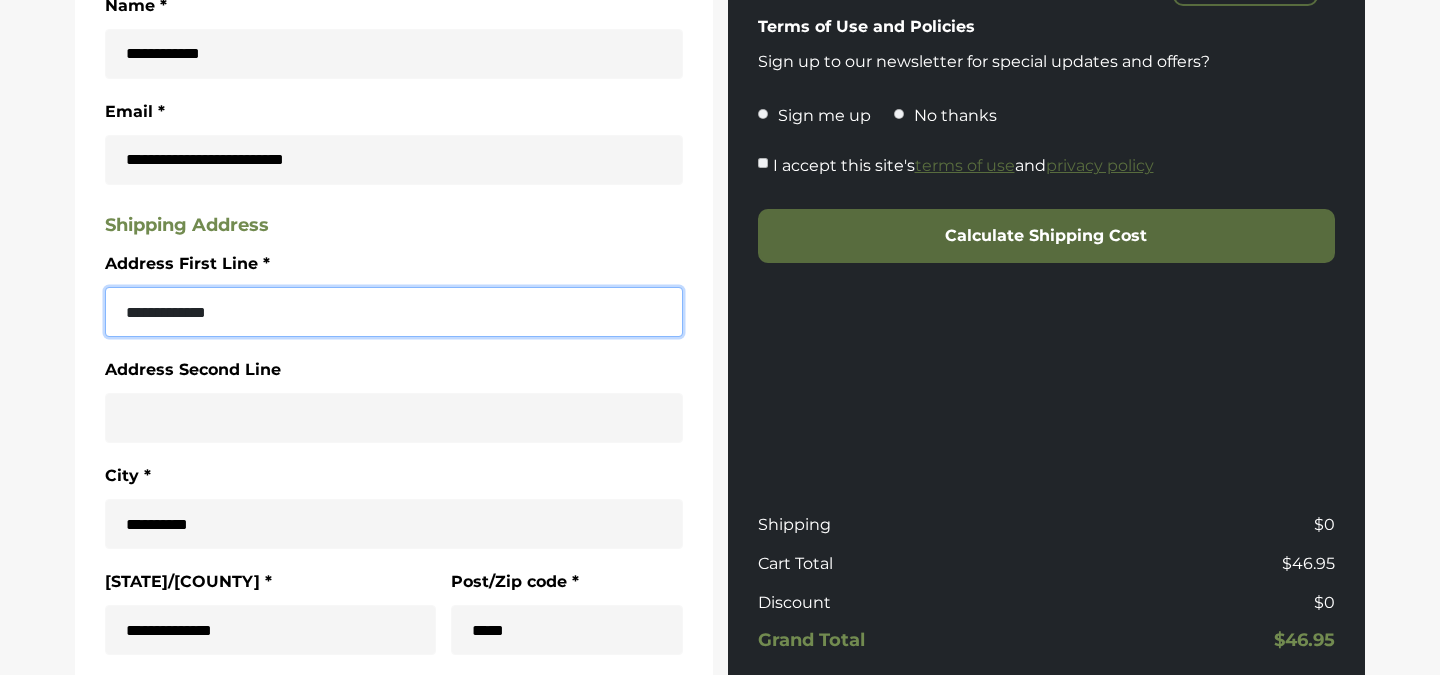 click on "**********" at bounding box center (394, 312) 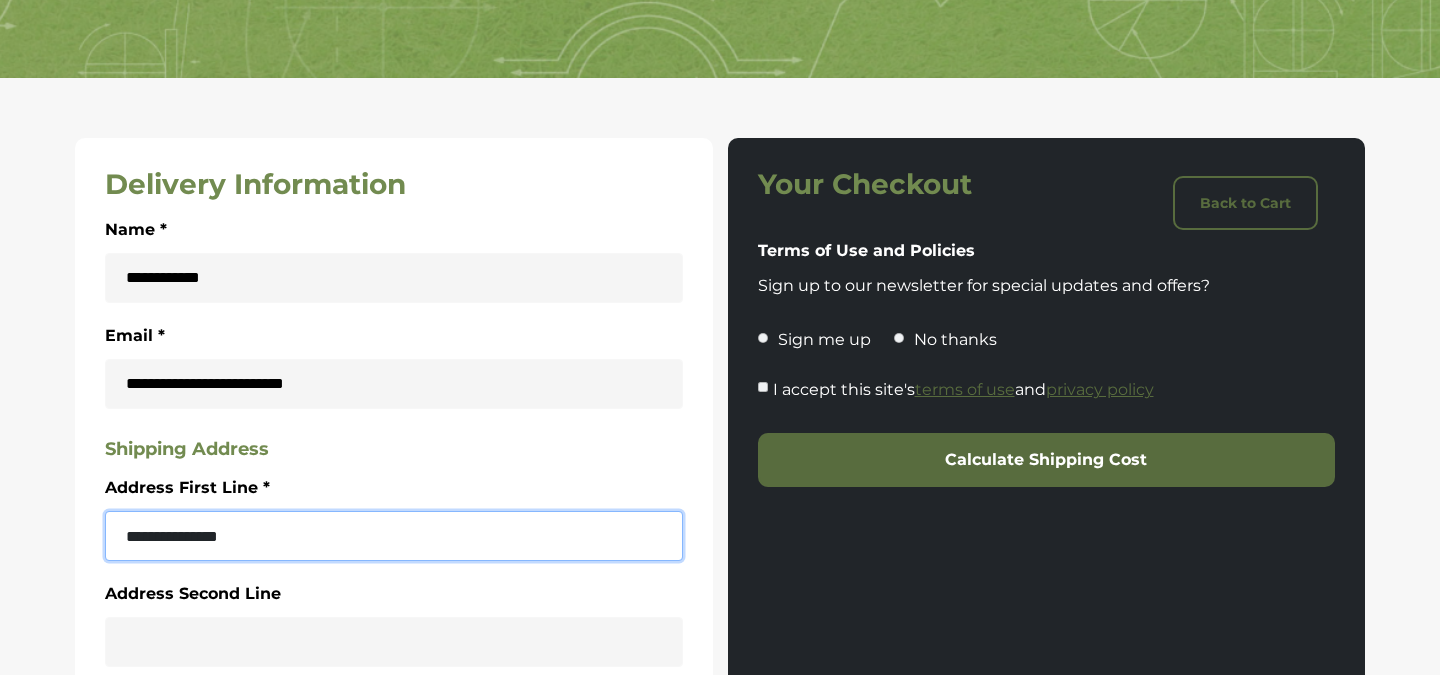 scroll, scrollTop: 347, scrollLeft: 0, axis: vertical 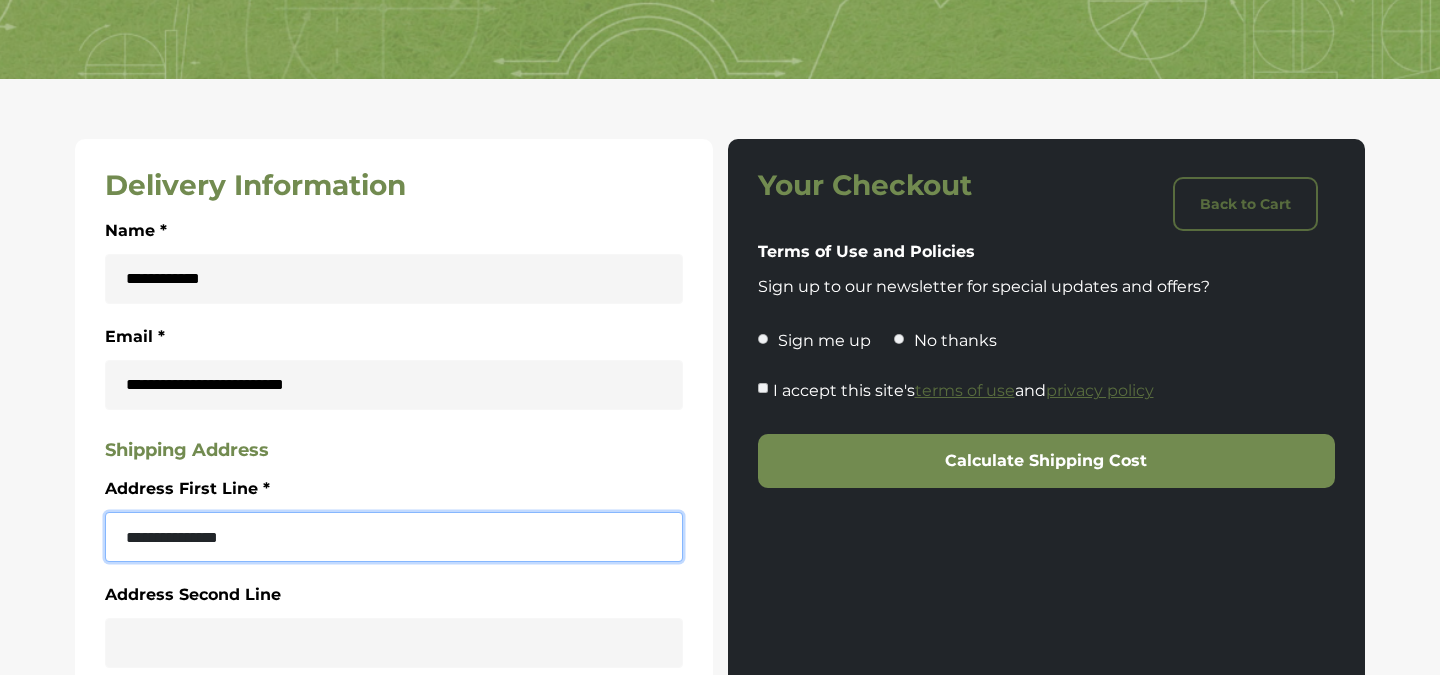 type on "**********" 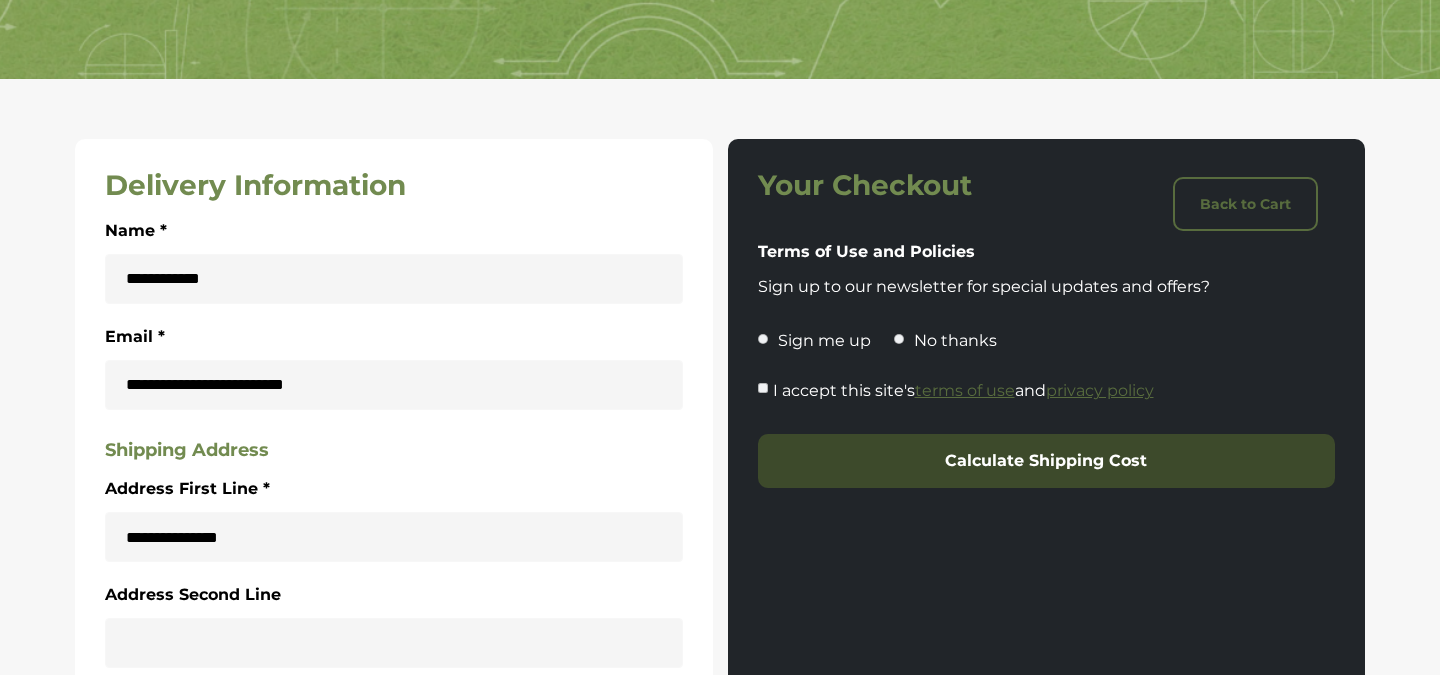 click on "Calculate Shipping Cost" at bounding box center [1047, 461] 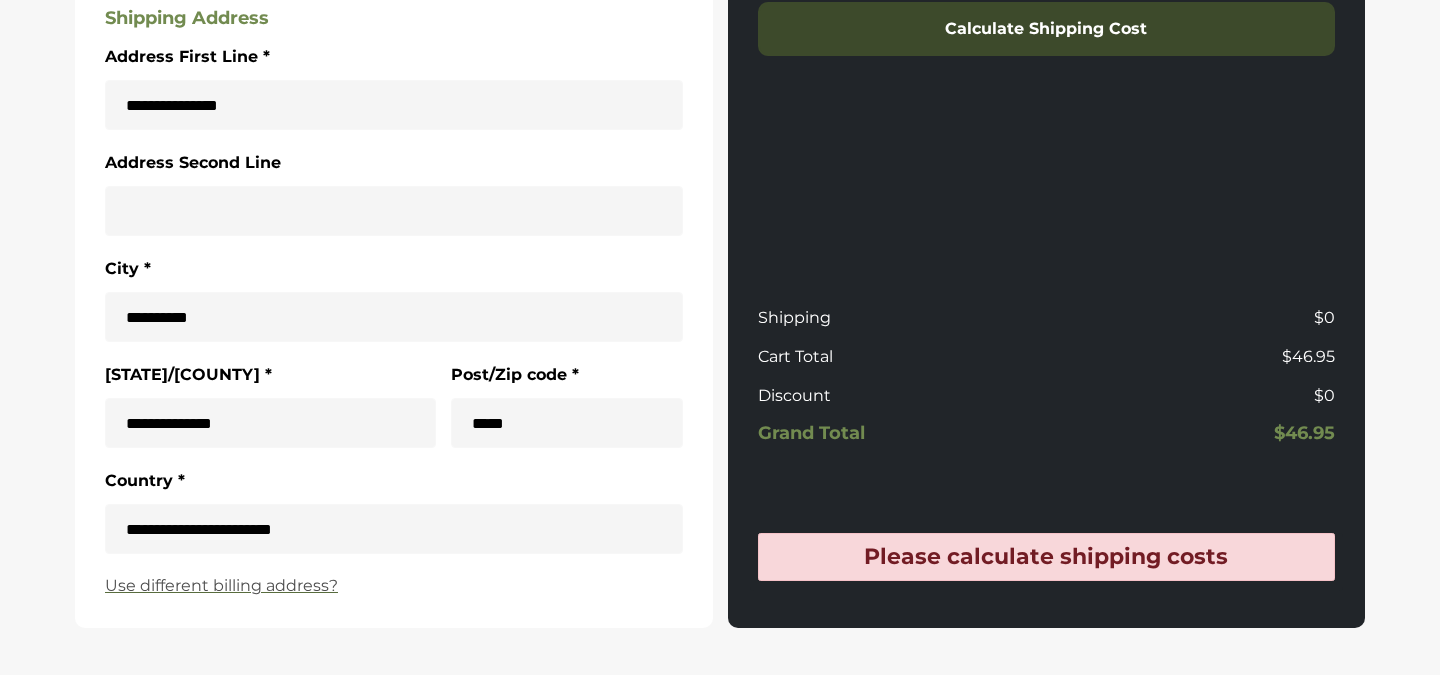 scroll, scrollTop: 1084, scrollLeft: 0, axis: vertical 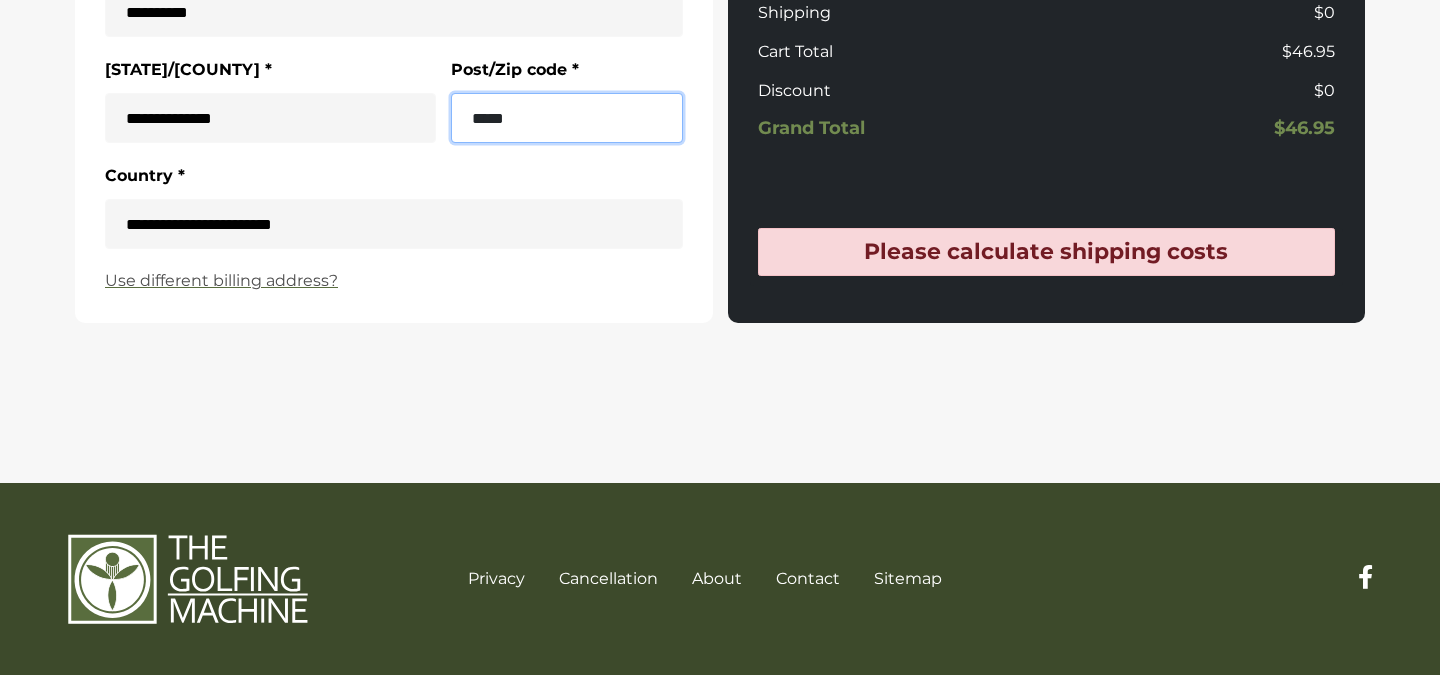 click on "**********" at bounding box center [567, 118] 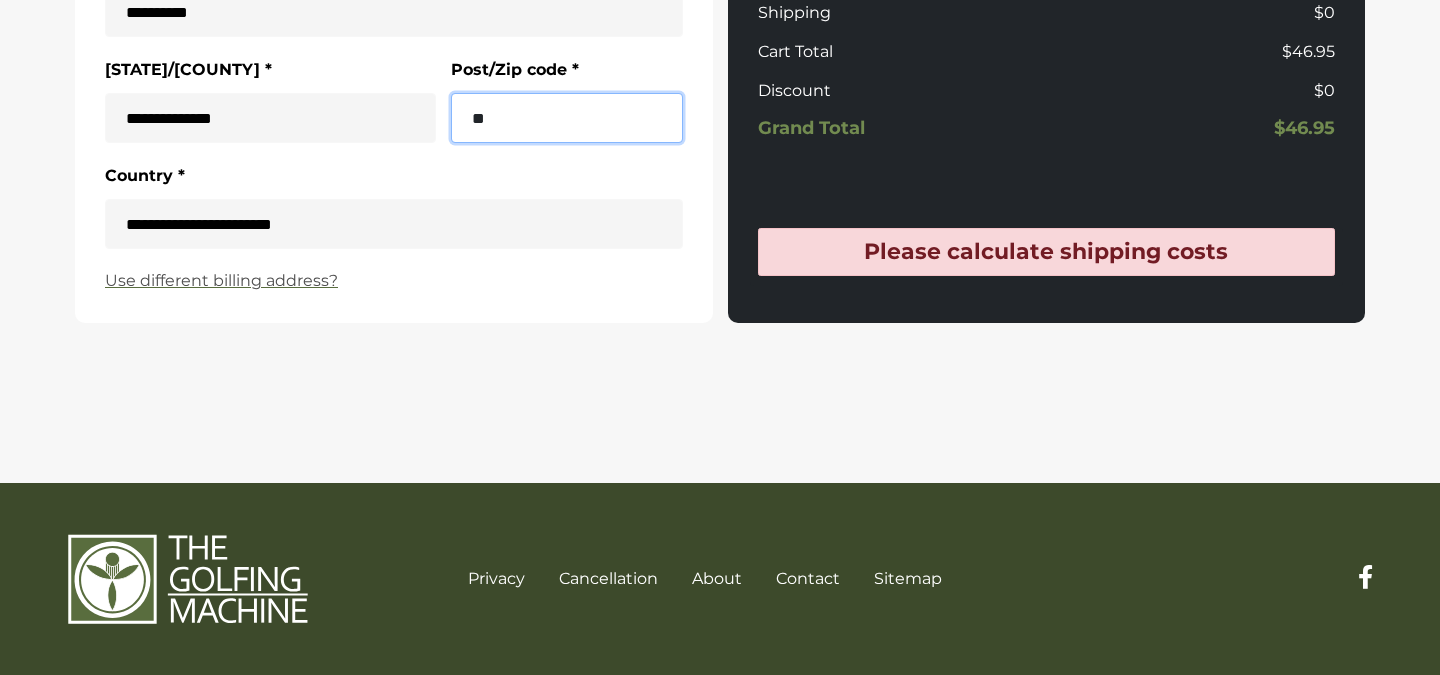 type on "*" 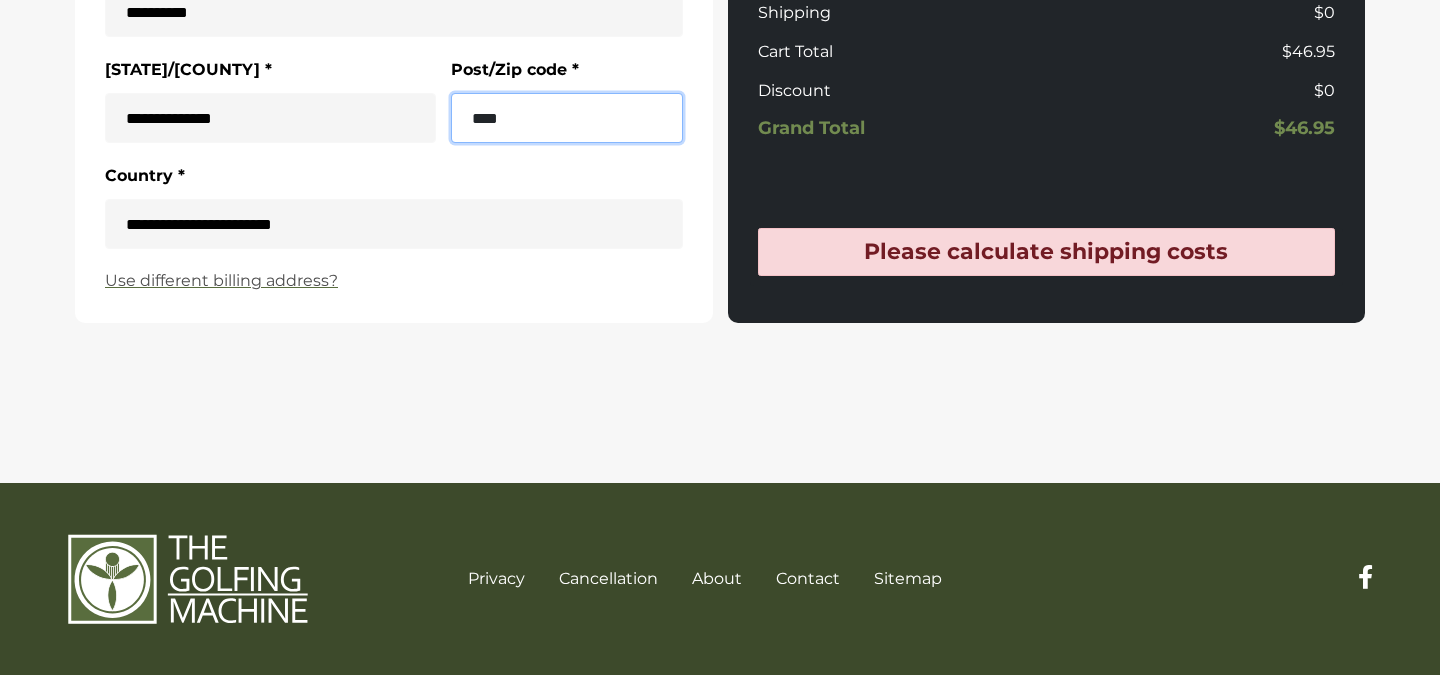 type on "**********" 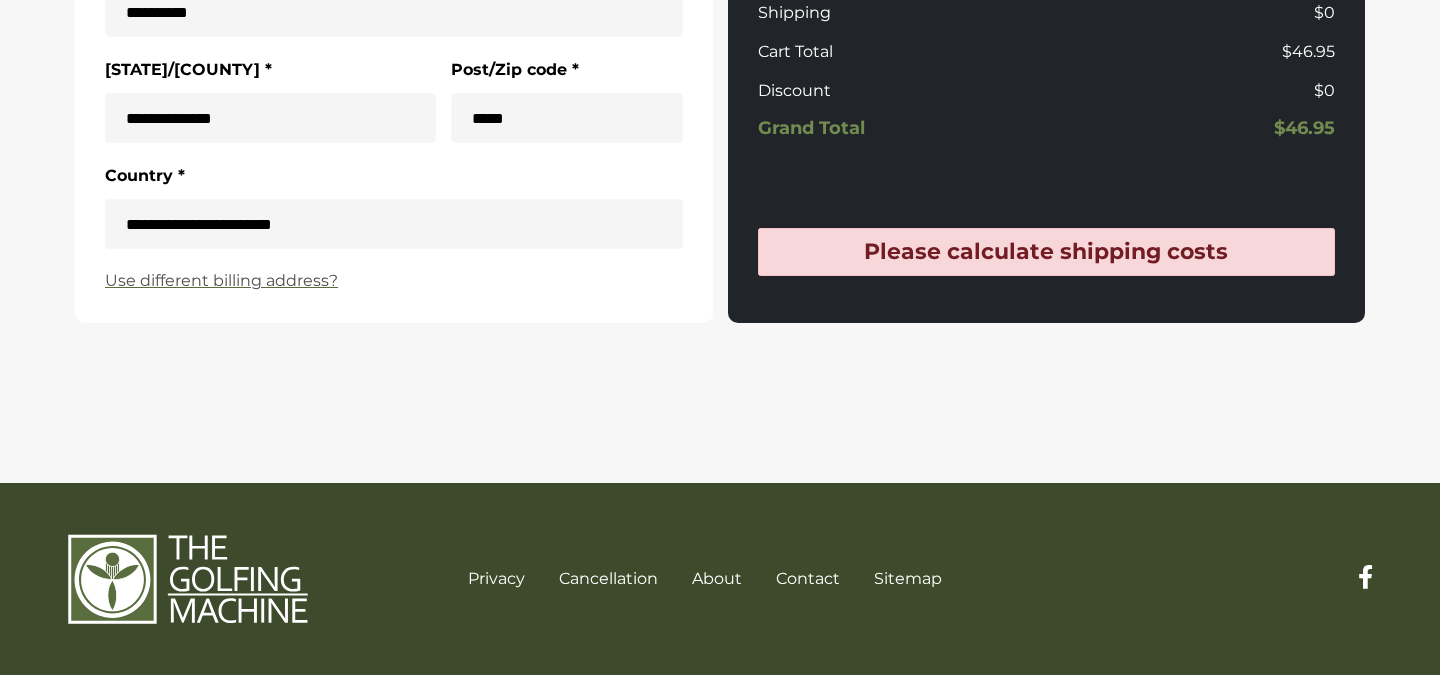 click on "**********" at bounding box center [720, -88] 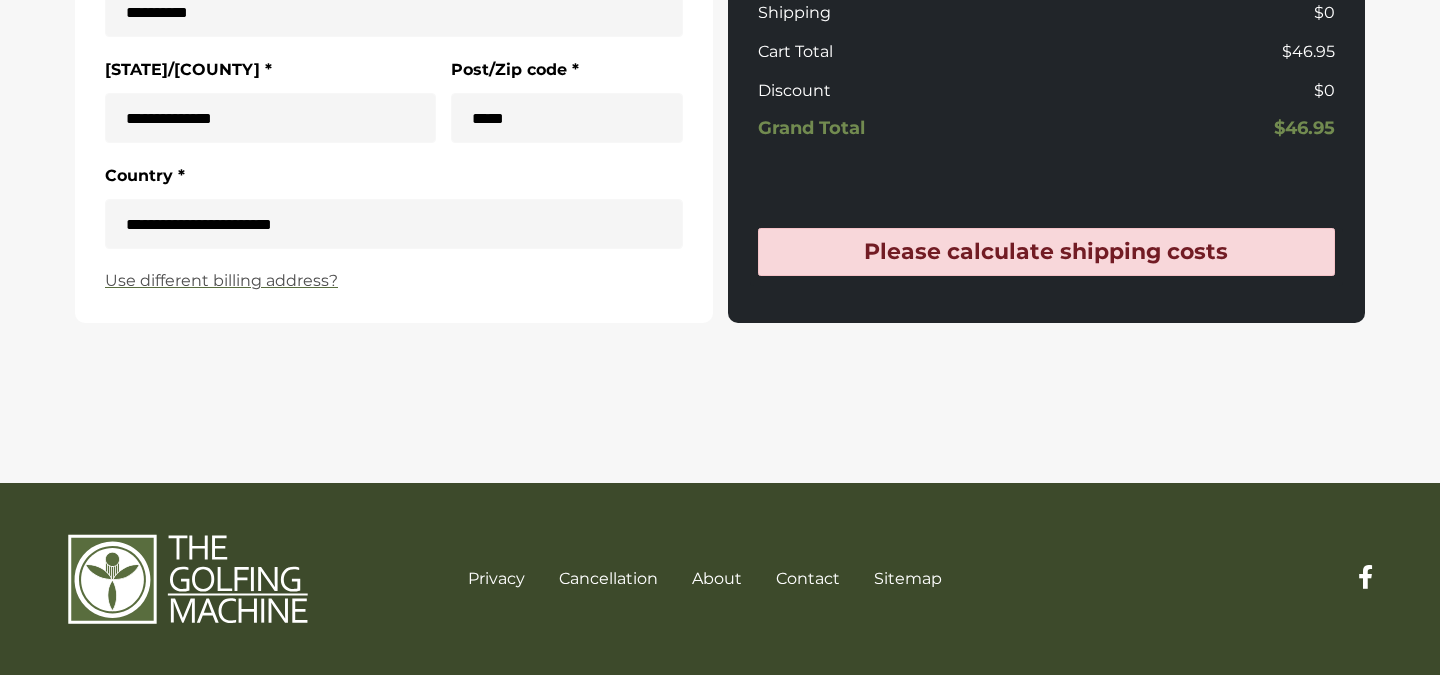 click on "Please calculate shipping costs" at bounding box center [1047, 252] 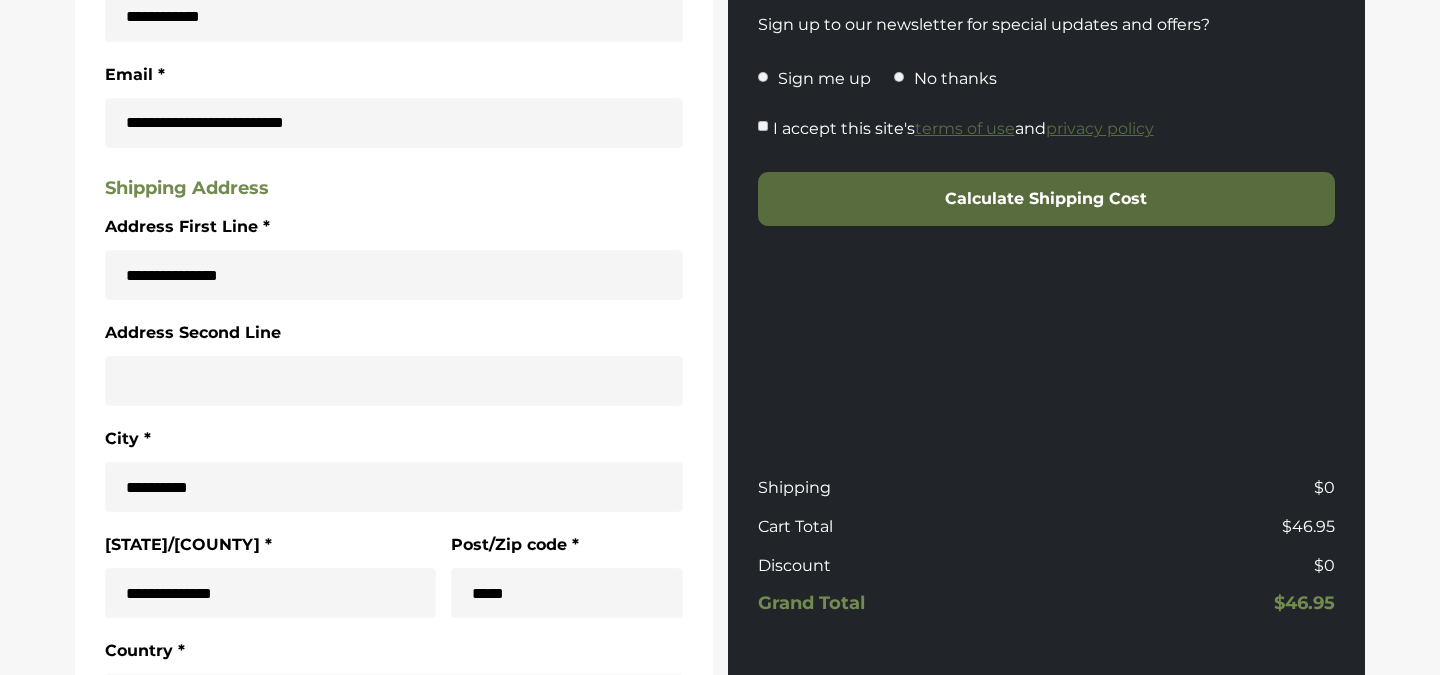 scroll, scrollTop: 554, scrollLeft: 0, axis: vertical 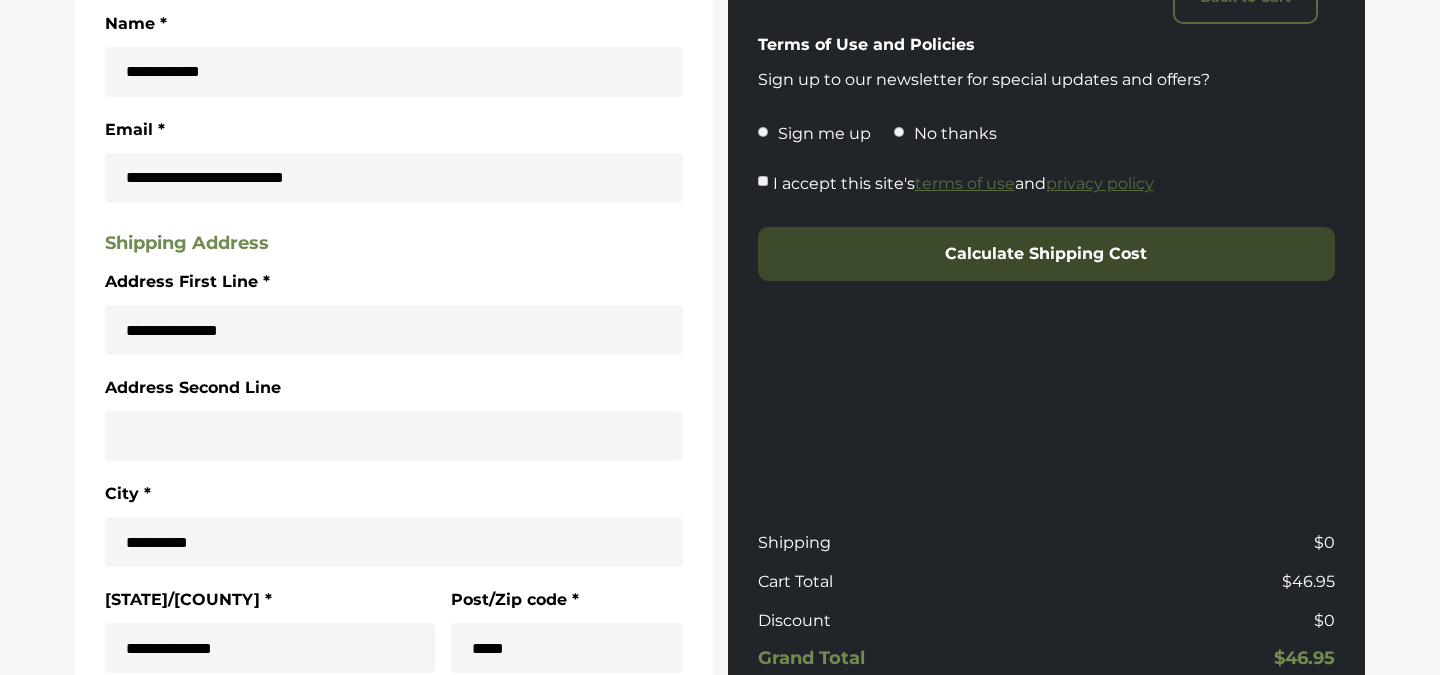 click on "Calculate Shipping Cost" at bounding box center [1047, 254] 